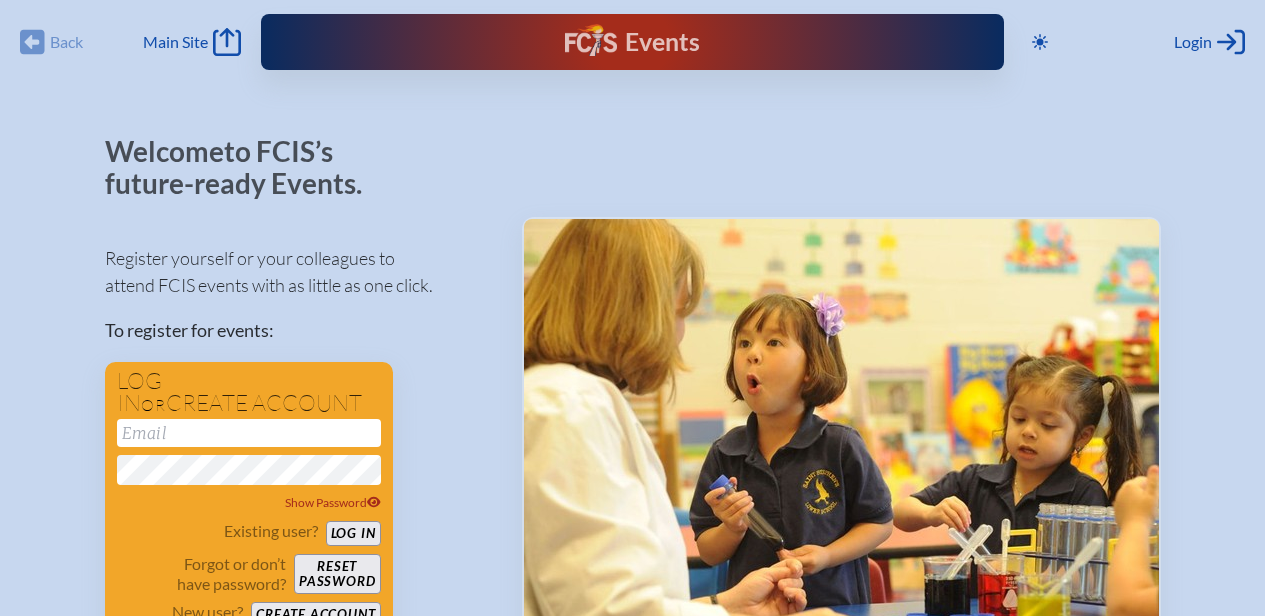 scroll, scrollTop: 0, scrollLeft: 0, axis: both 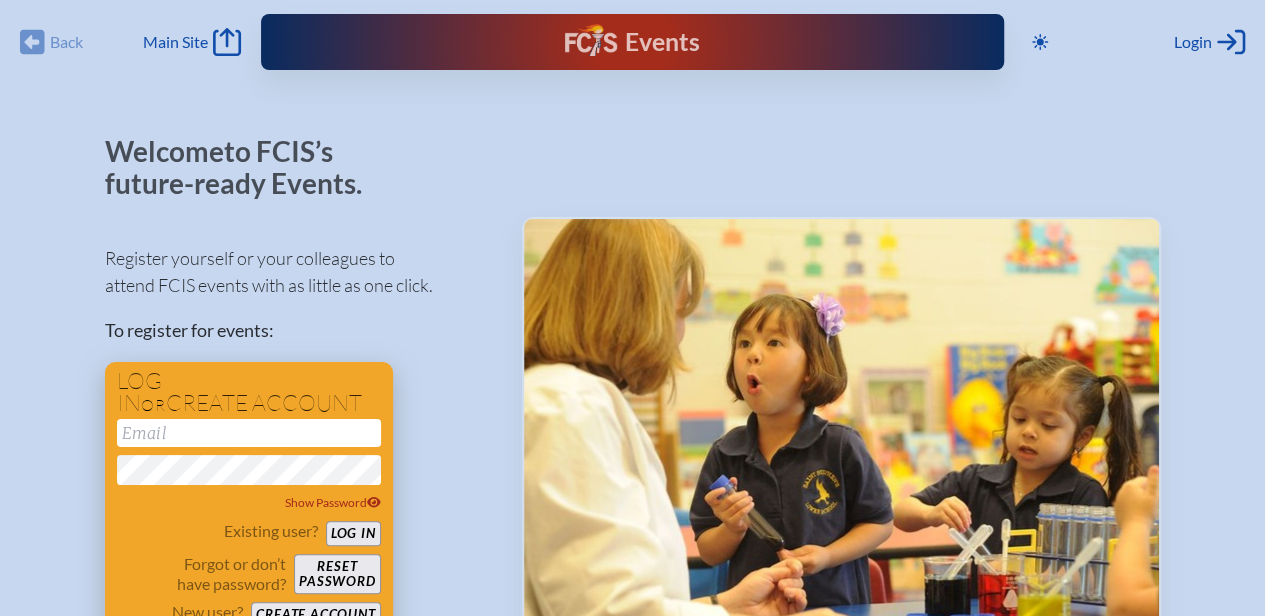 type on "[EMAIL_ADDRESS][DOMAIN_NAME]" 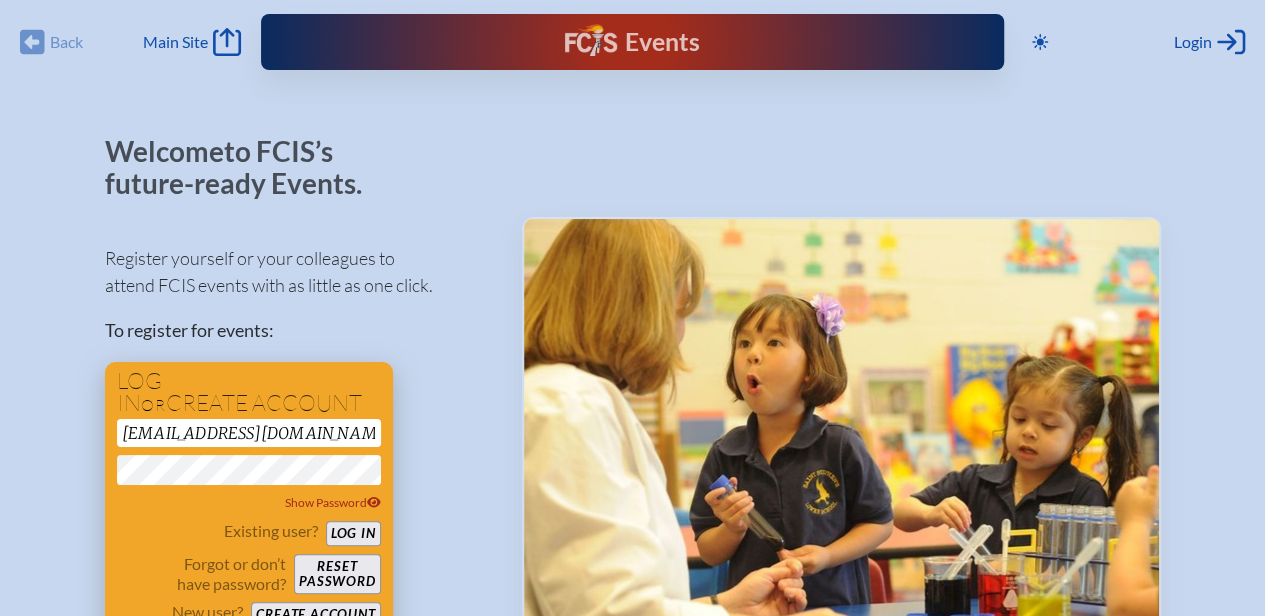 click on "Log in" at bounding box center [353, 533] 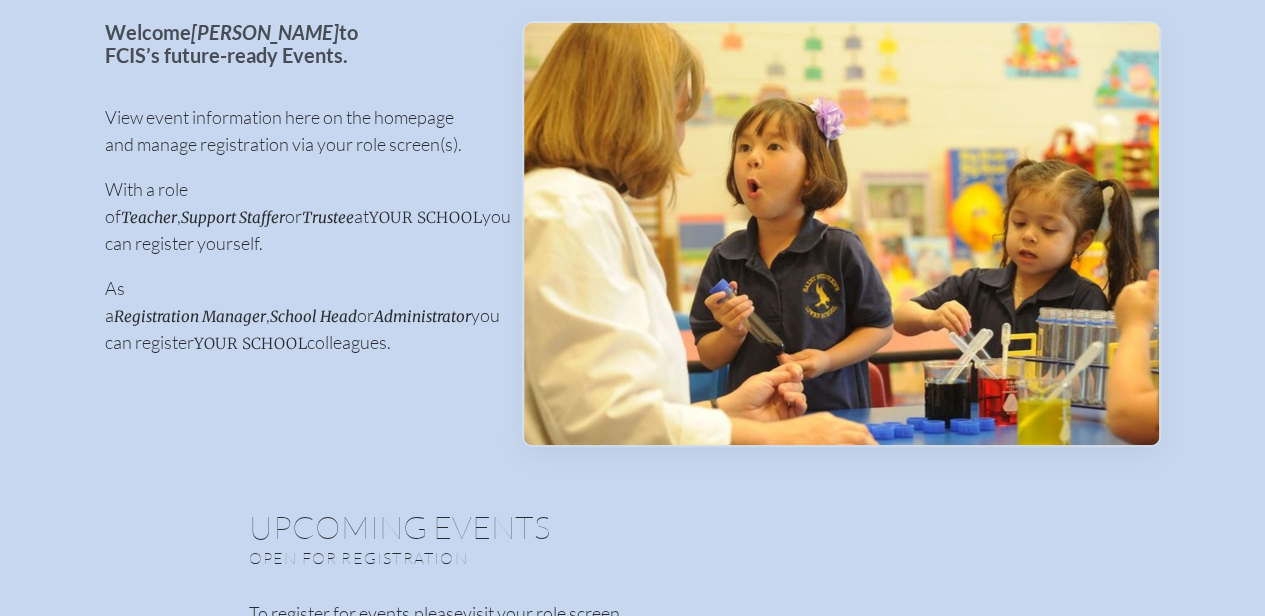 scroll, scrollTop: 600, scrollLeft: 0, axis: vertical 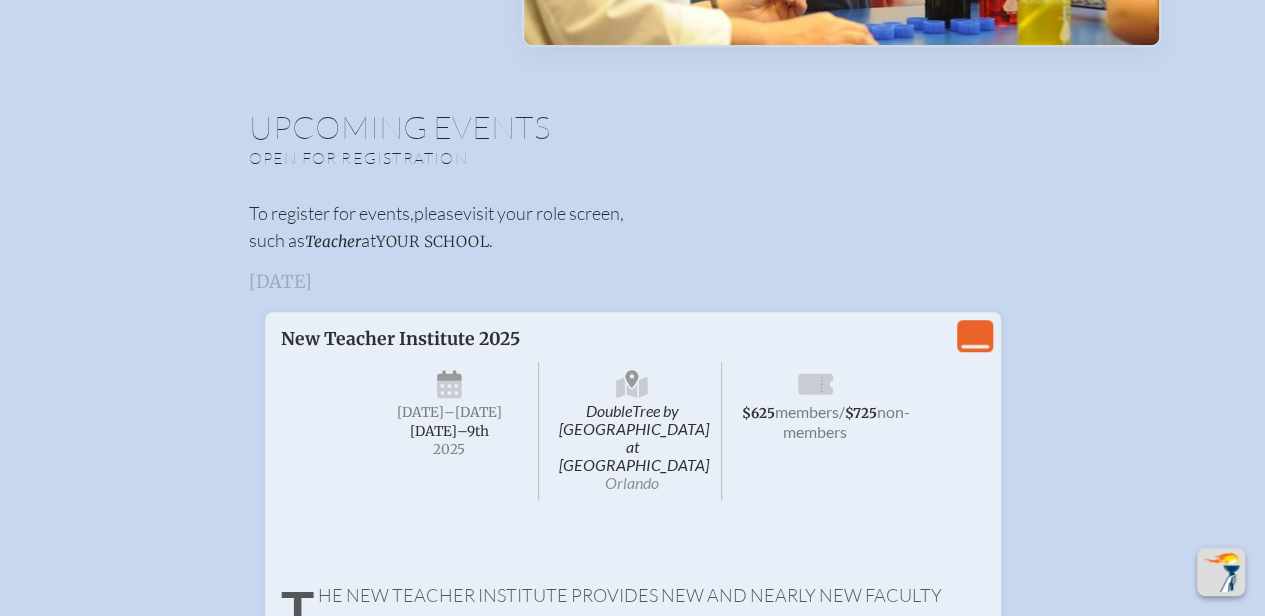 click on "View Less" at bounding box center [975, 336] 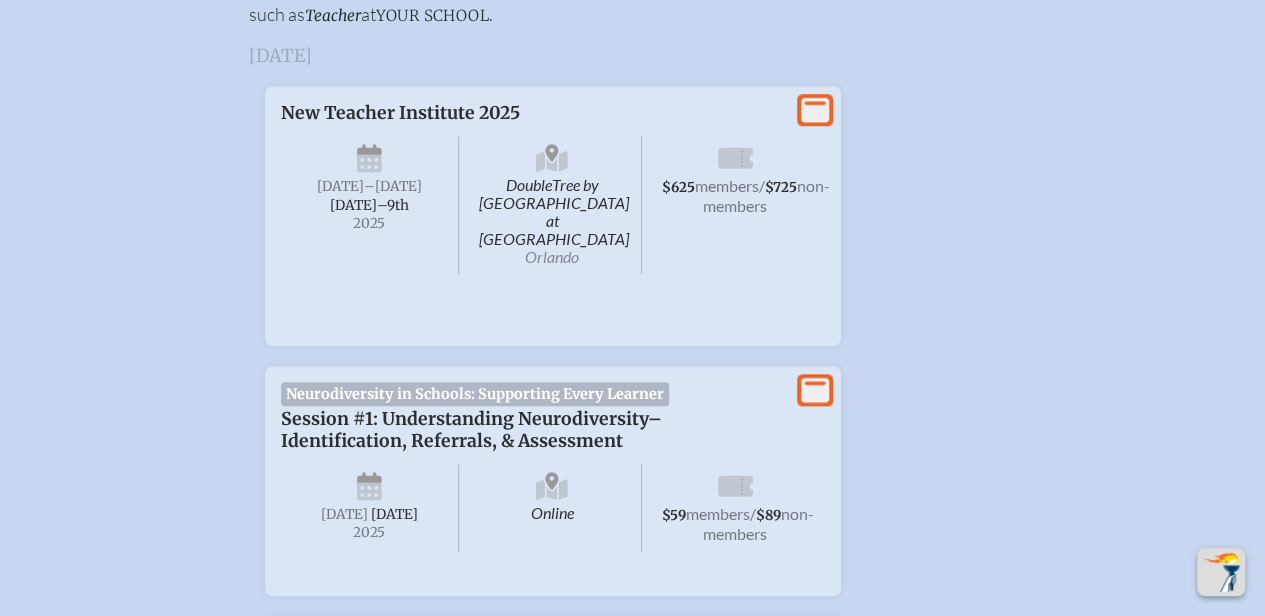 scroll, scrollTop: 895, scrollLeft: 0, axis: vertical 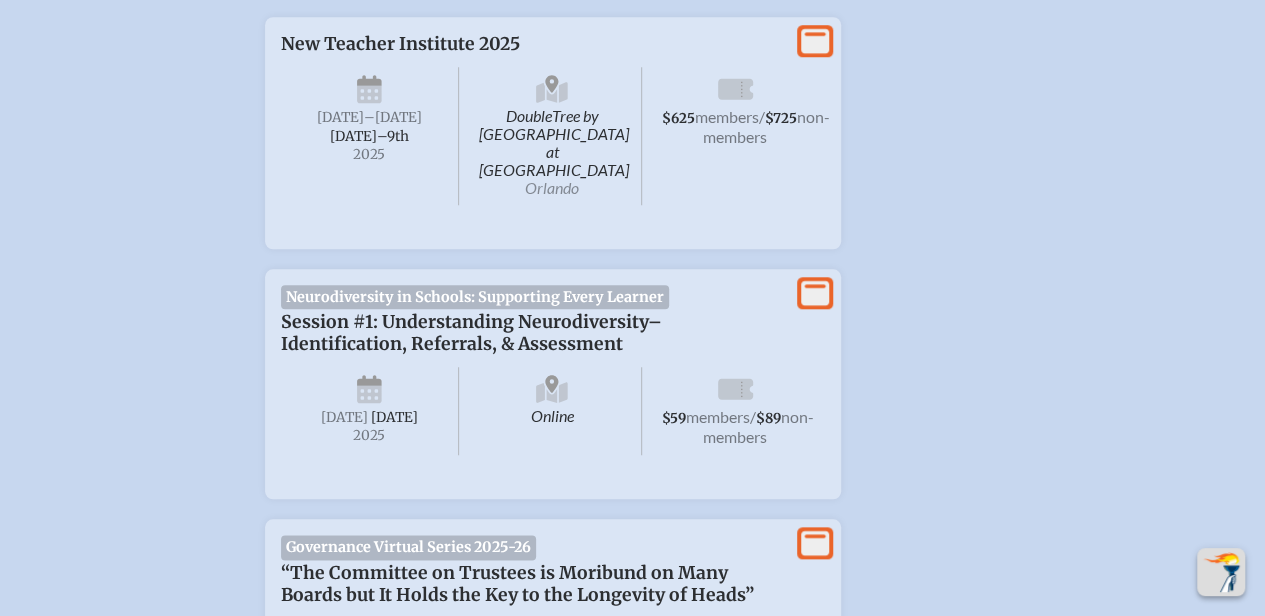 click 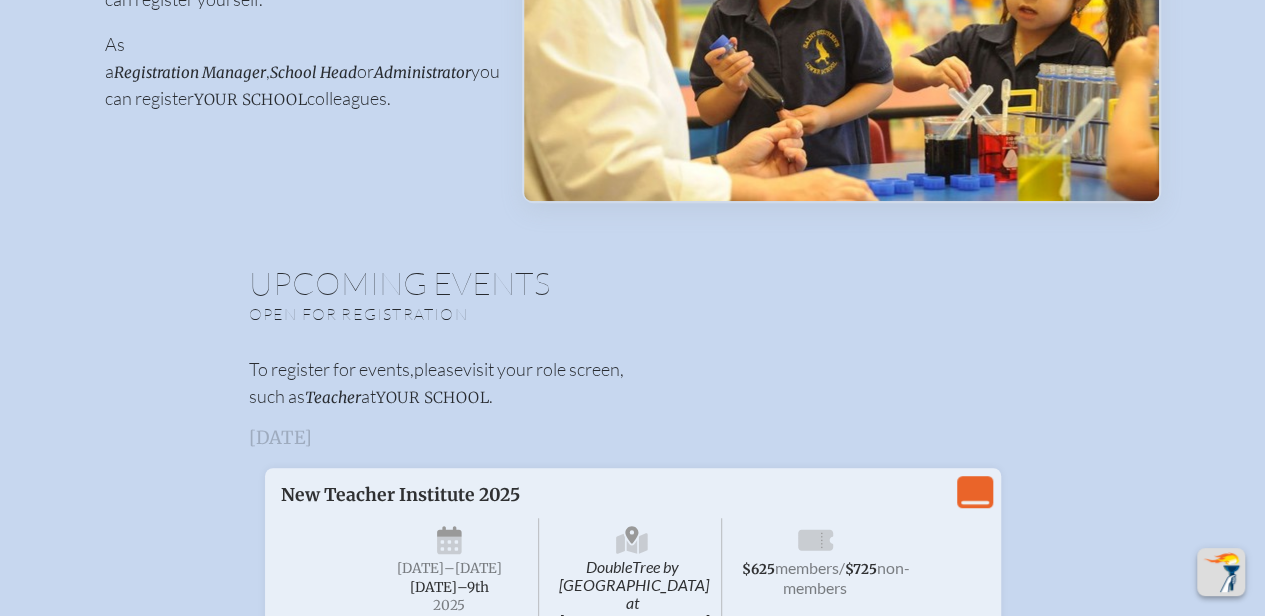 scroll, scrollTop: 600, scrollLeft: 0, axis: vertical 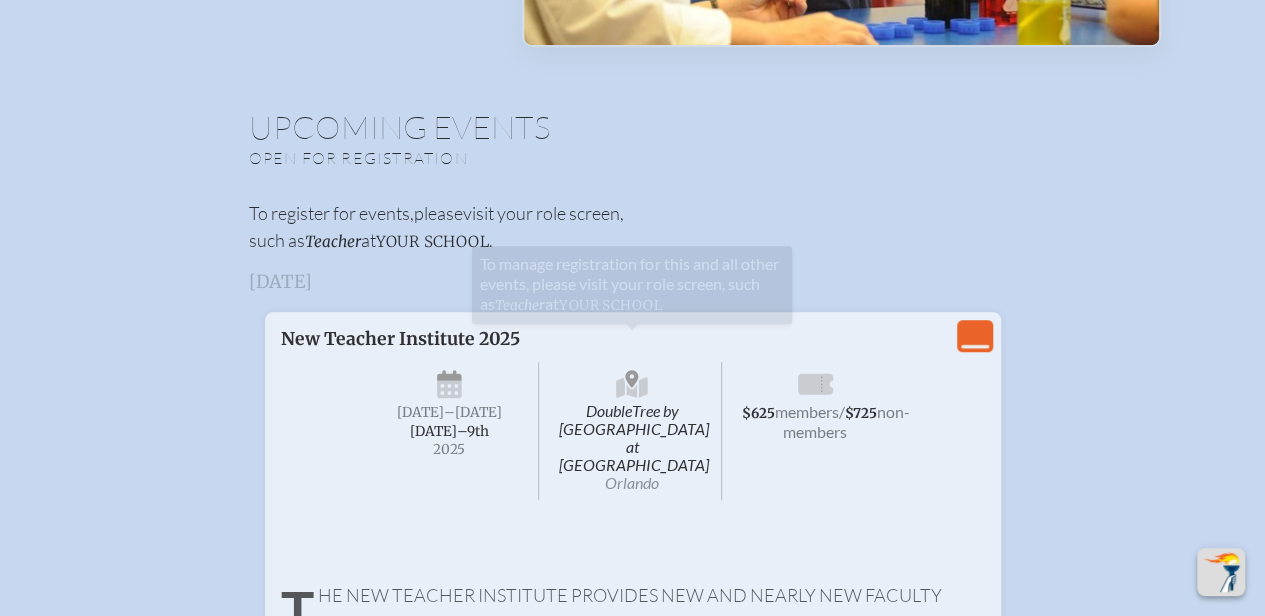 click on "$725" at bounding box center (861, 413) 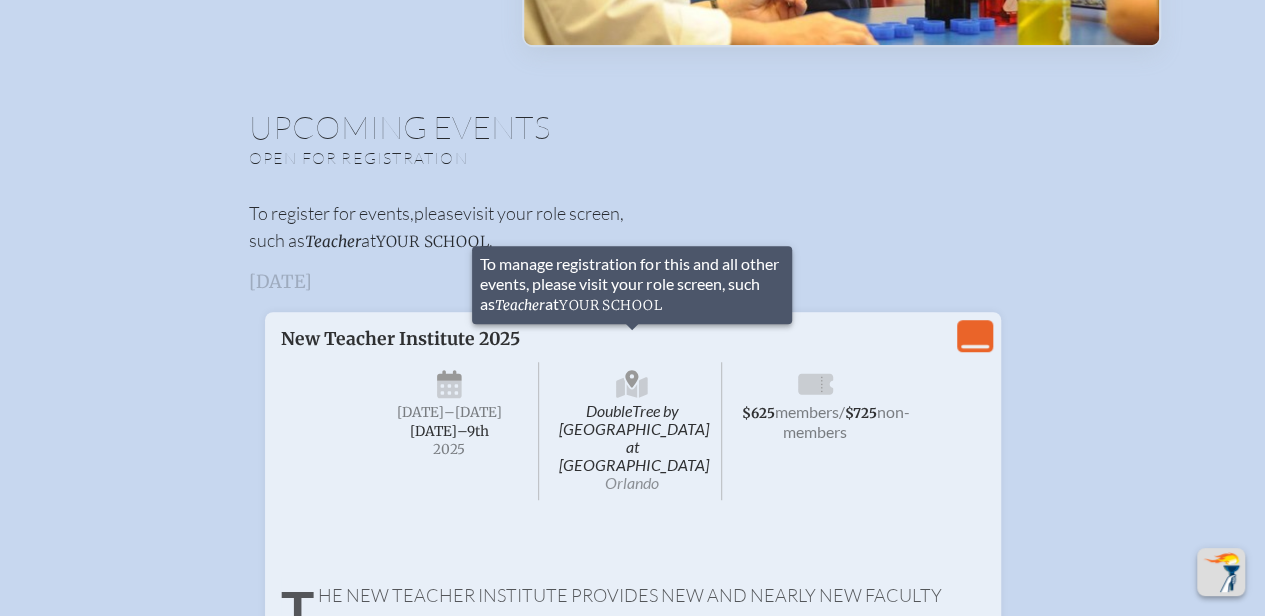 click on "[DATE]–⁠9th" at bounding box center [449, 431] 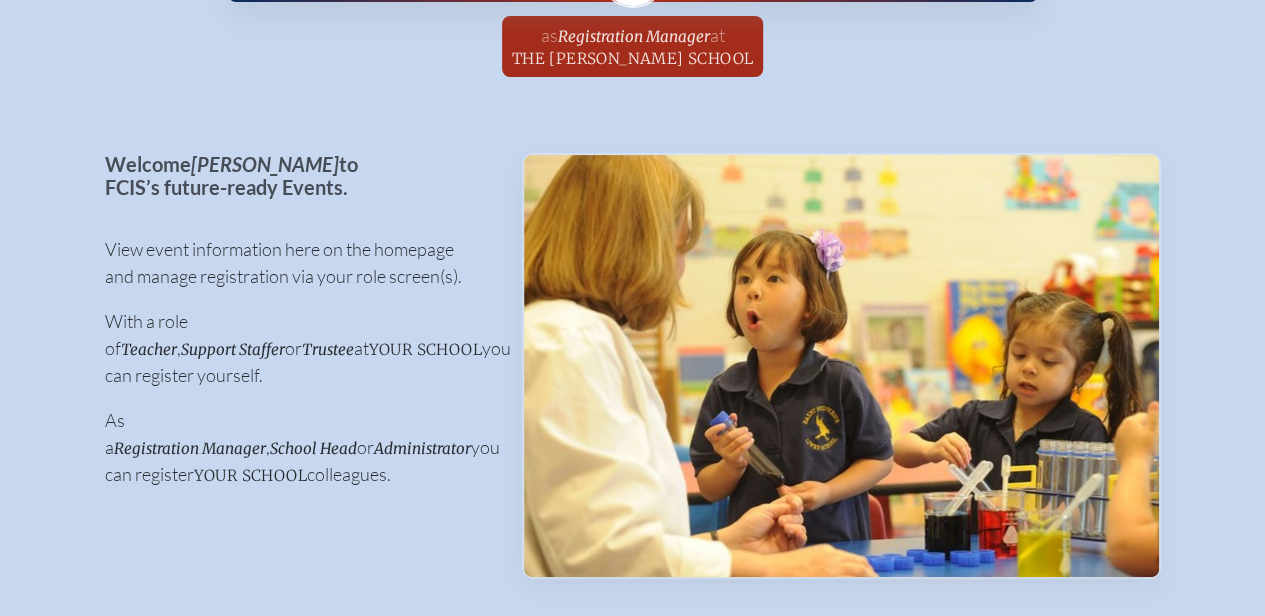 scroll, scrollTop: 0, scrollLeft: 0, axis: both 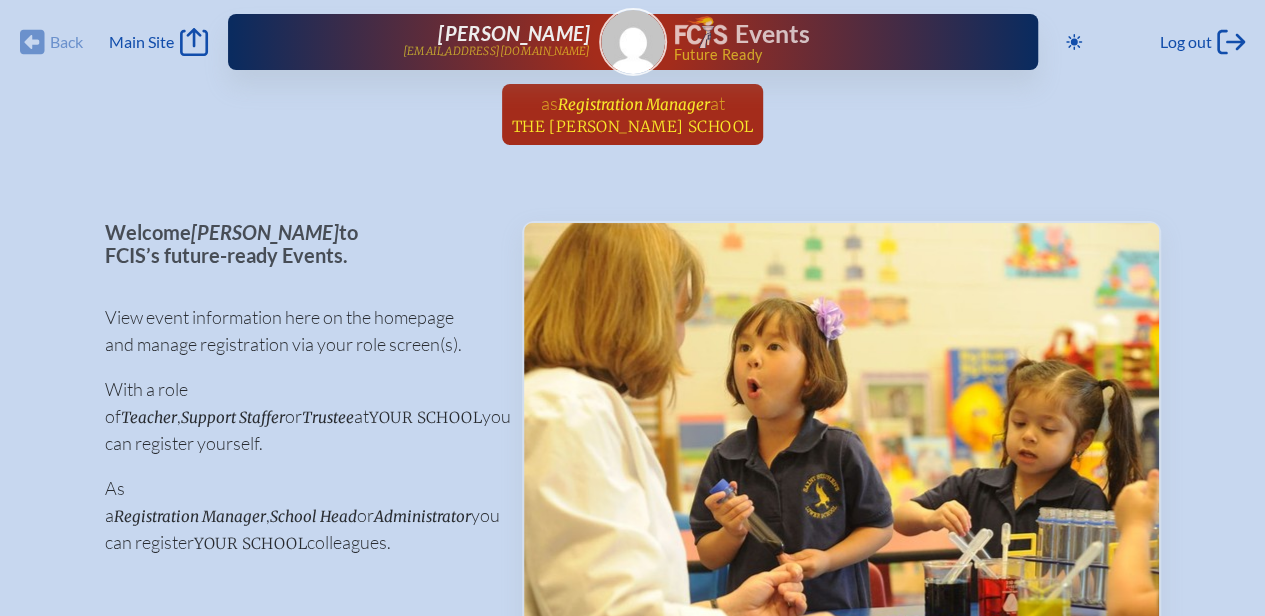 click on "The [PERSON_NAME] School" at bounding box center [633, 126] 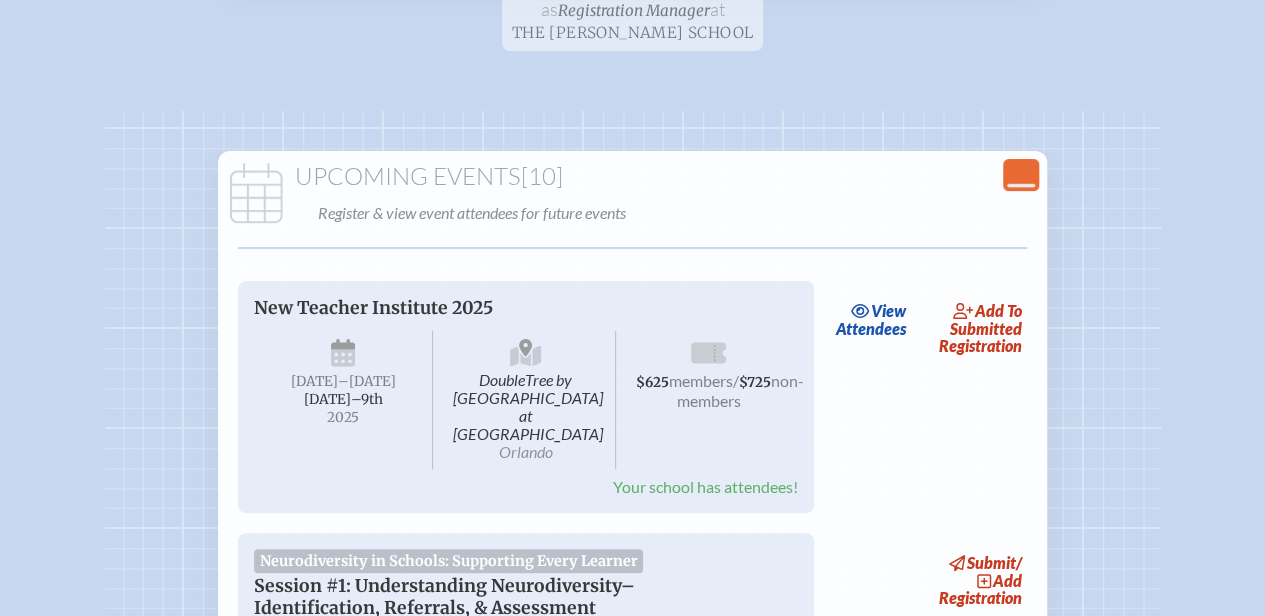 scroll, scrollTop: 200, scrollLeft: 0, axis: vertical 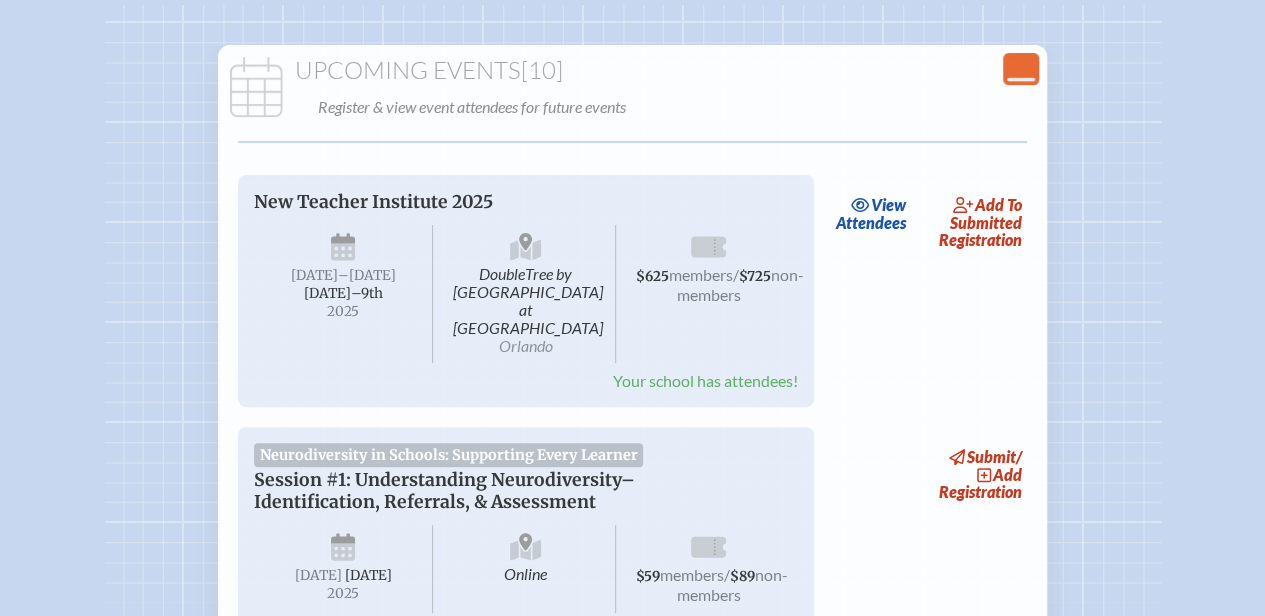 click on "DoubleTree by Hilton Hotel Orlando at SeaWorld Orlando" at bounding box center [526, 294] 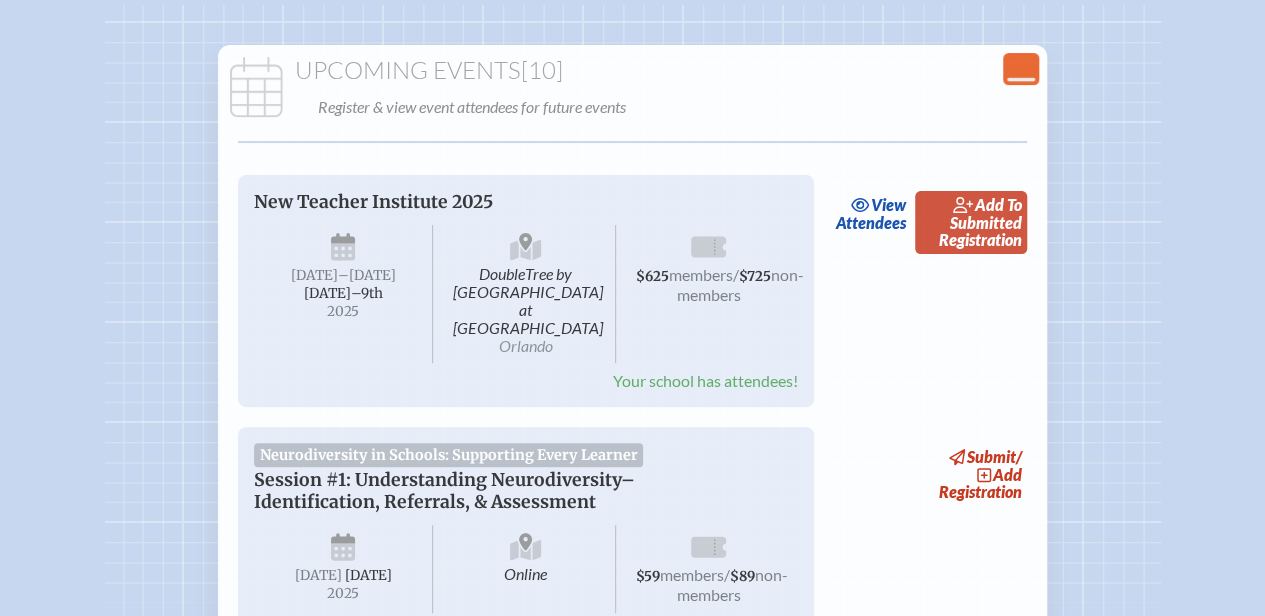 click 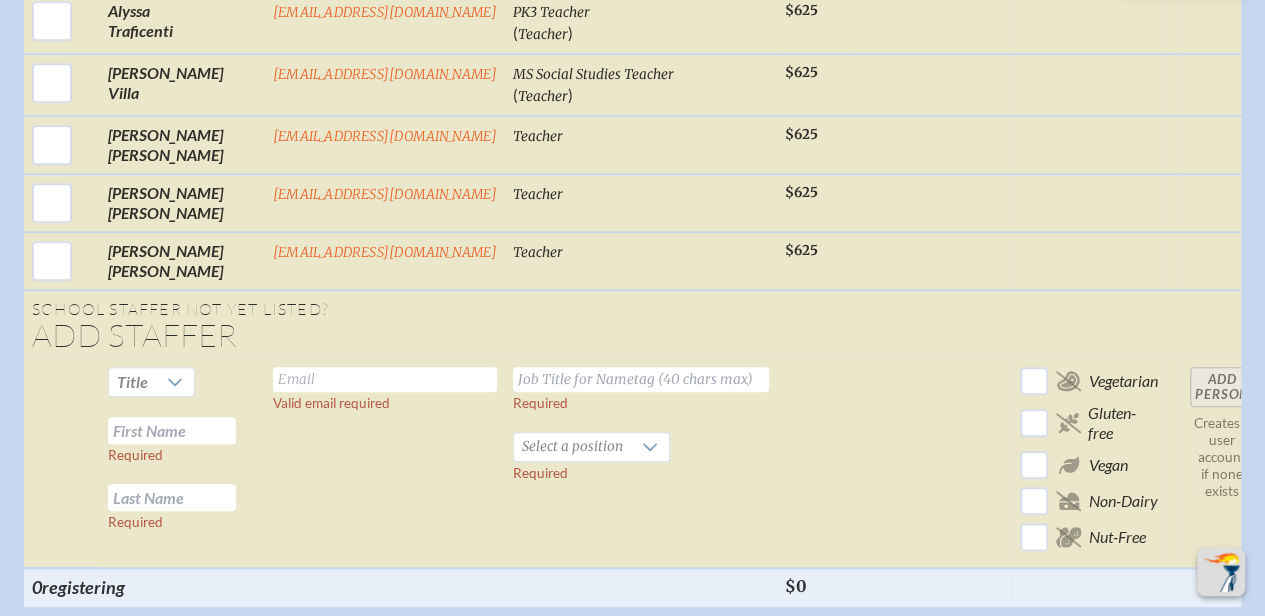 scroll, scrollTop: 4700, scrollLeft: 0, axis: vertical 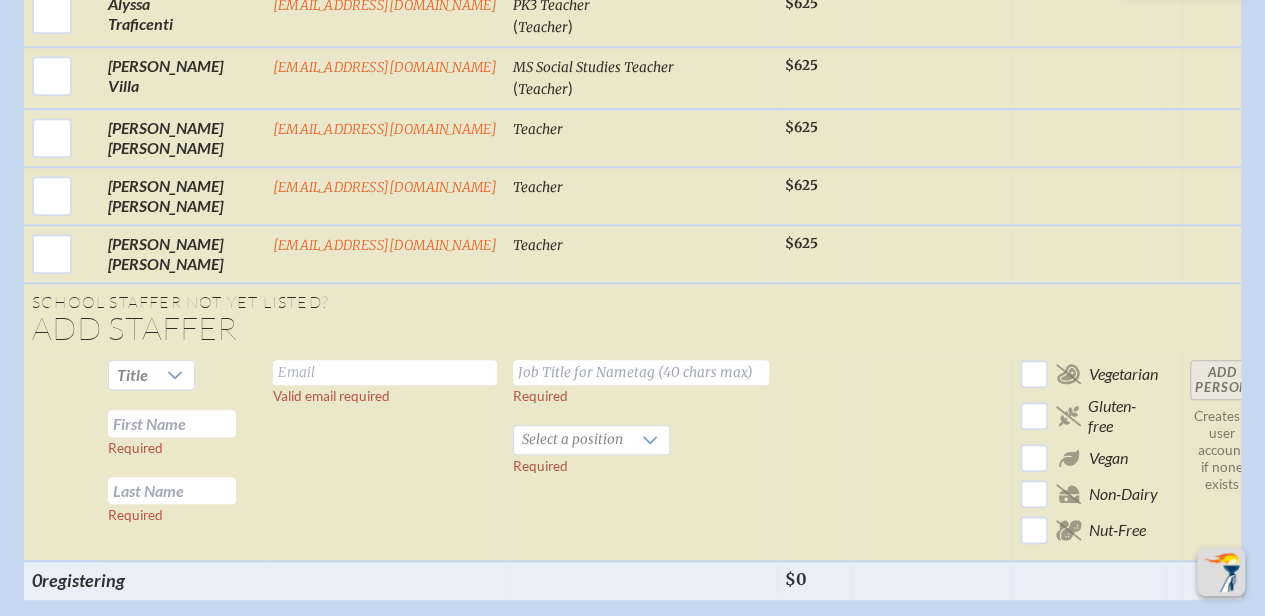 click at bounding box center [385, 372] 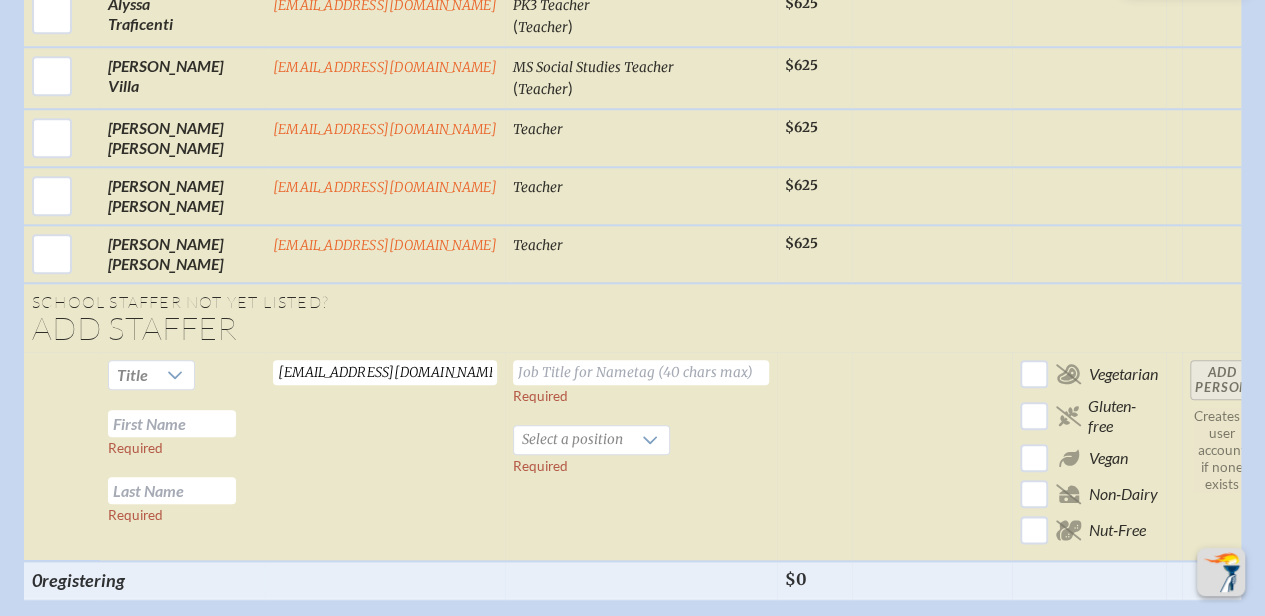 type on "[EMAIL_ADDRESS][DOMAIN_NAME]" 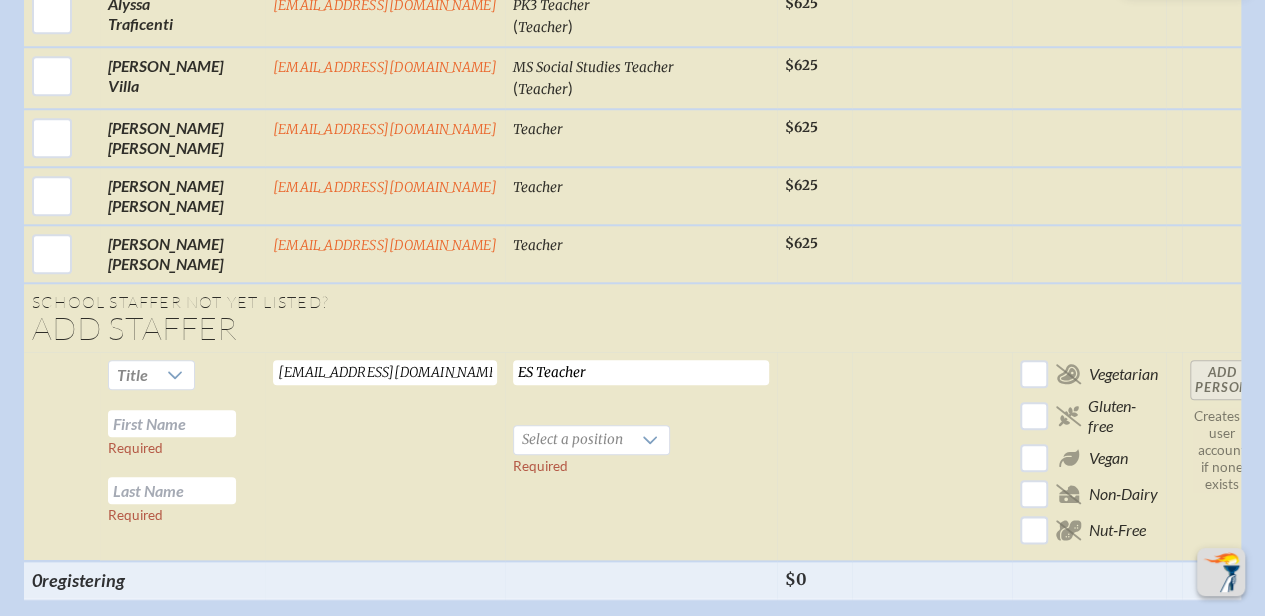 type on "ES Teacher" 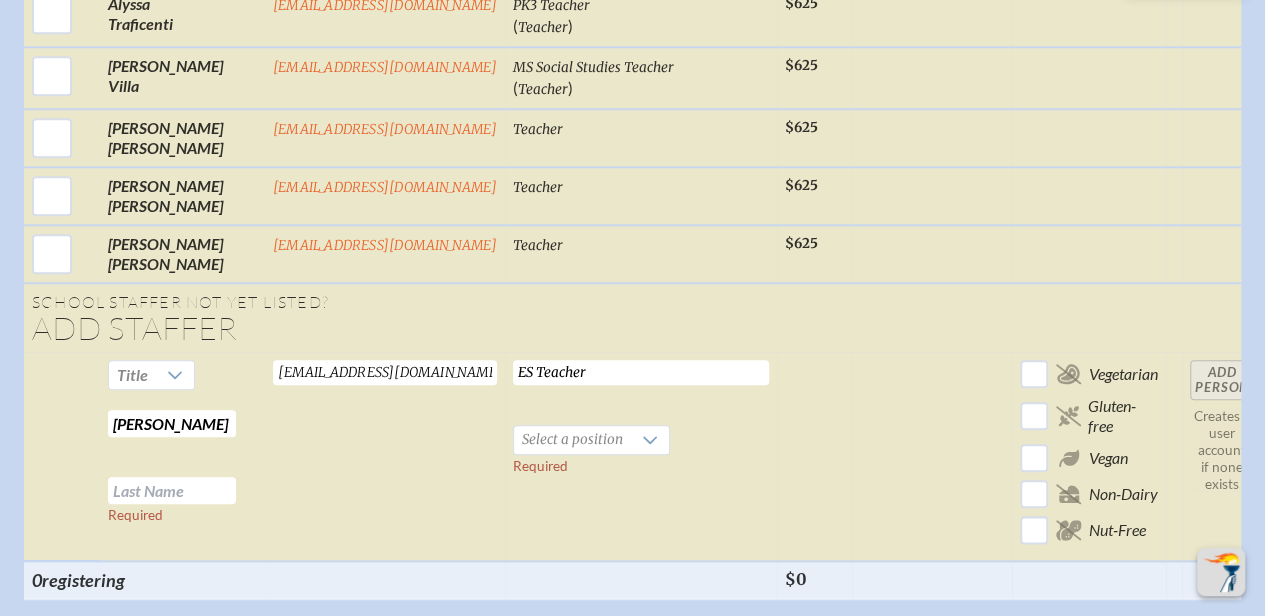 type on "[PERSON_NAME]" 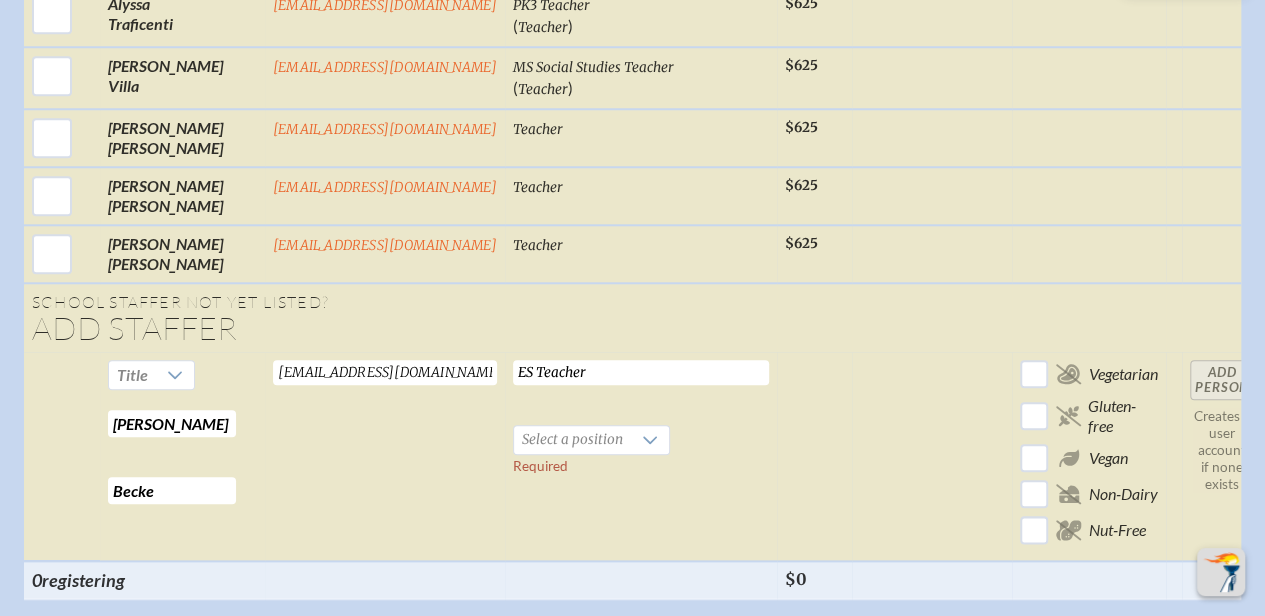 type on "[PERSON_NAME]" 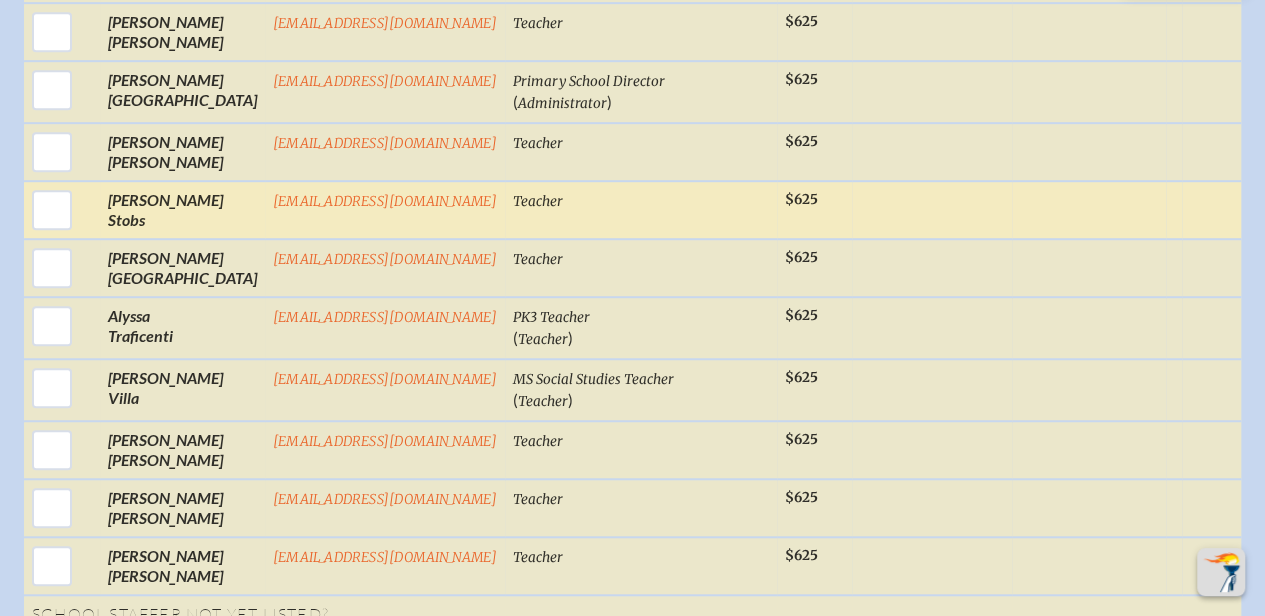 scroll, scrollTop: 4888, scrollLeft: 0, axis: vertical 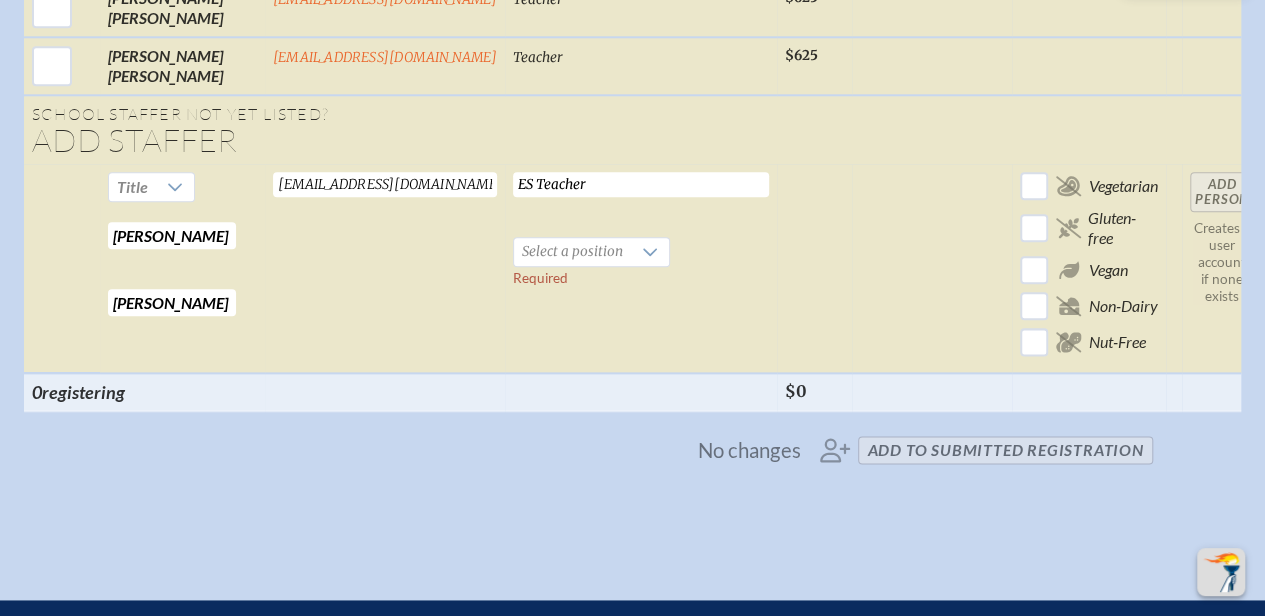 click on "ES Teacher  Required  Select a position  Required" at bounding box center (641, 268) 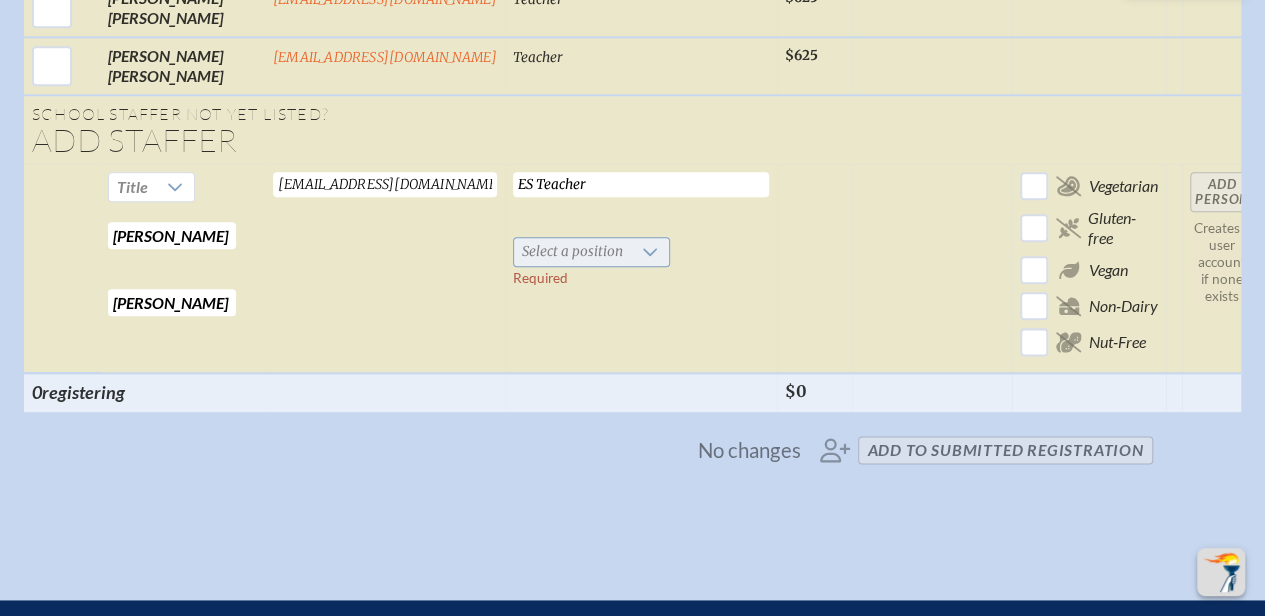 click at bounding box center [650, 252] 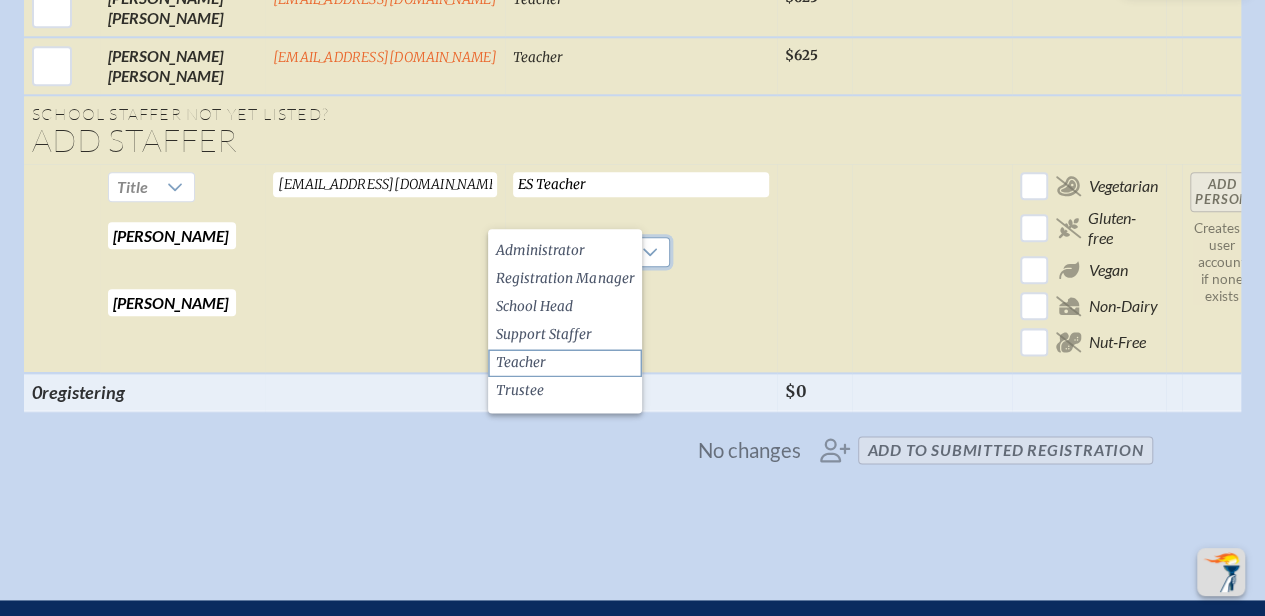 click on "Teacher" 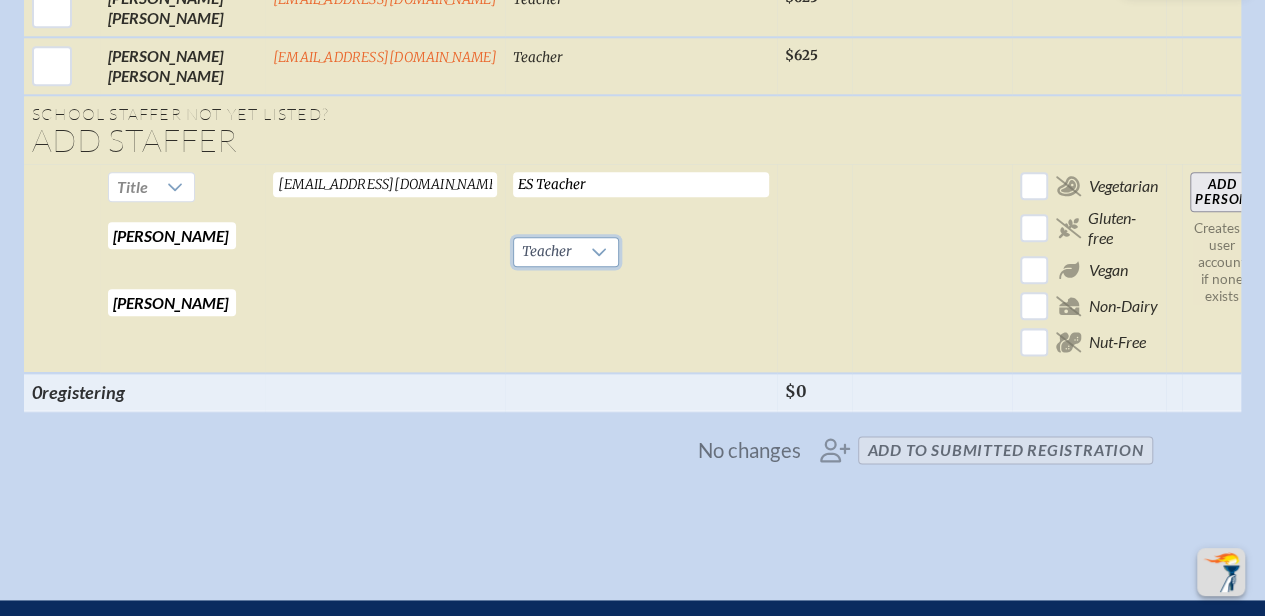 drag, startPoint x: 500, startPoint y: 144, endPoint x: 558, endPoint y: 161, distance: 60.440052 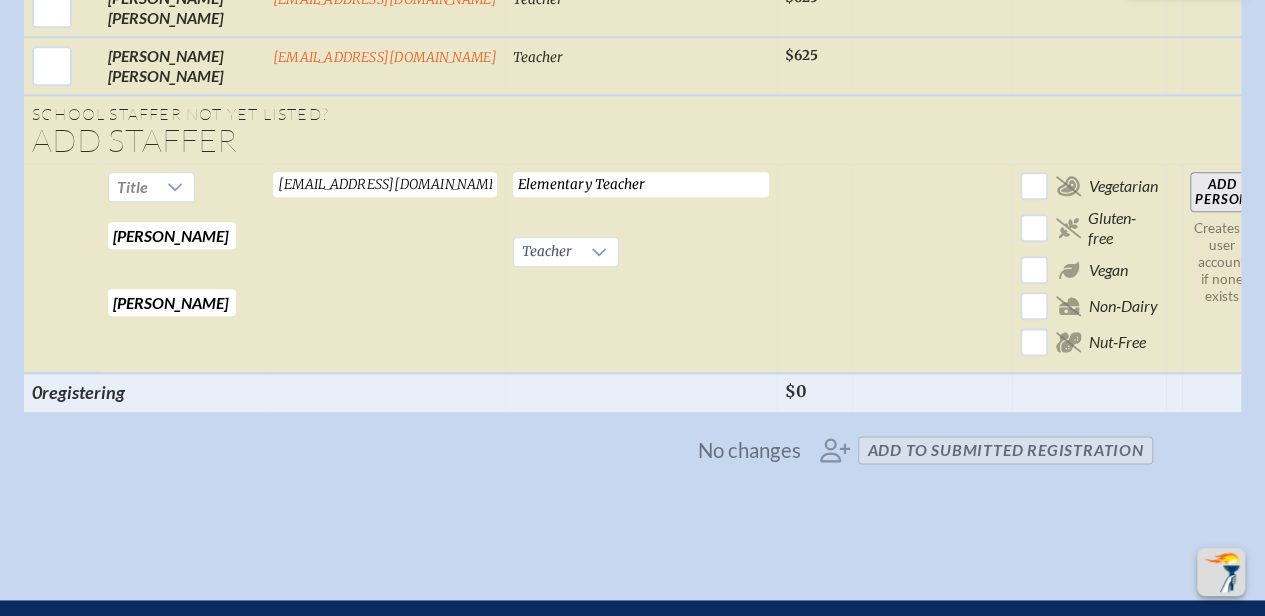 type on "Elementary Teacher" 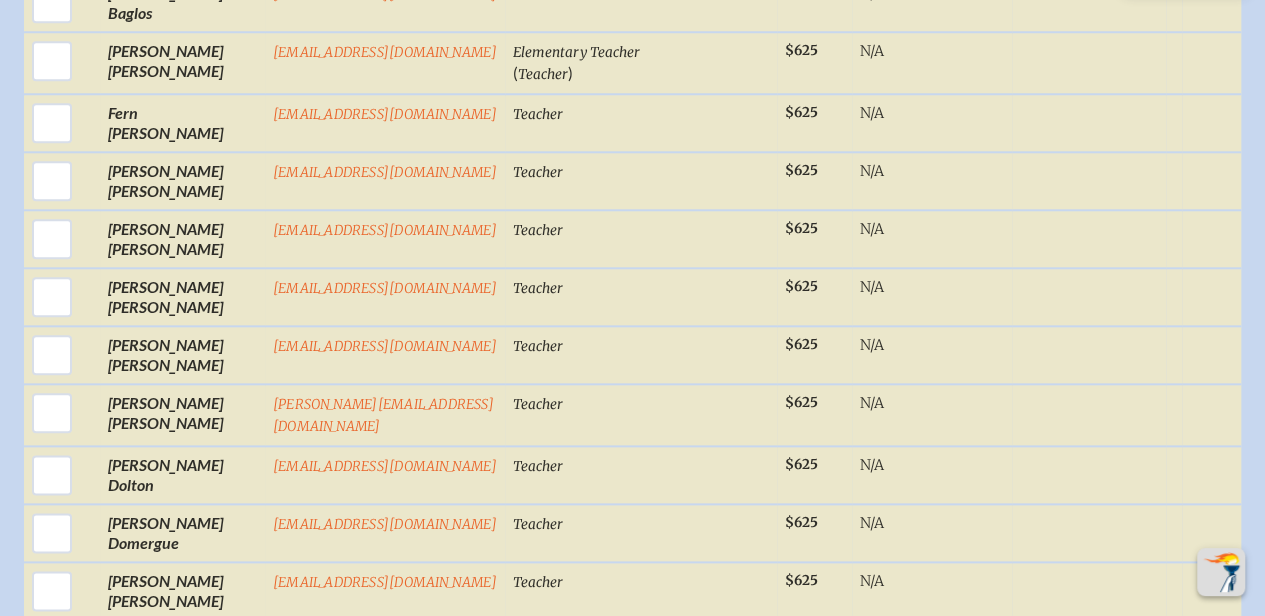 scroll, scrollTop: 790, scrollLeft: 0, axis: vertical 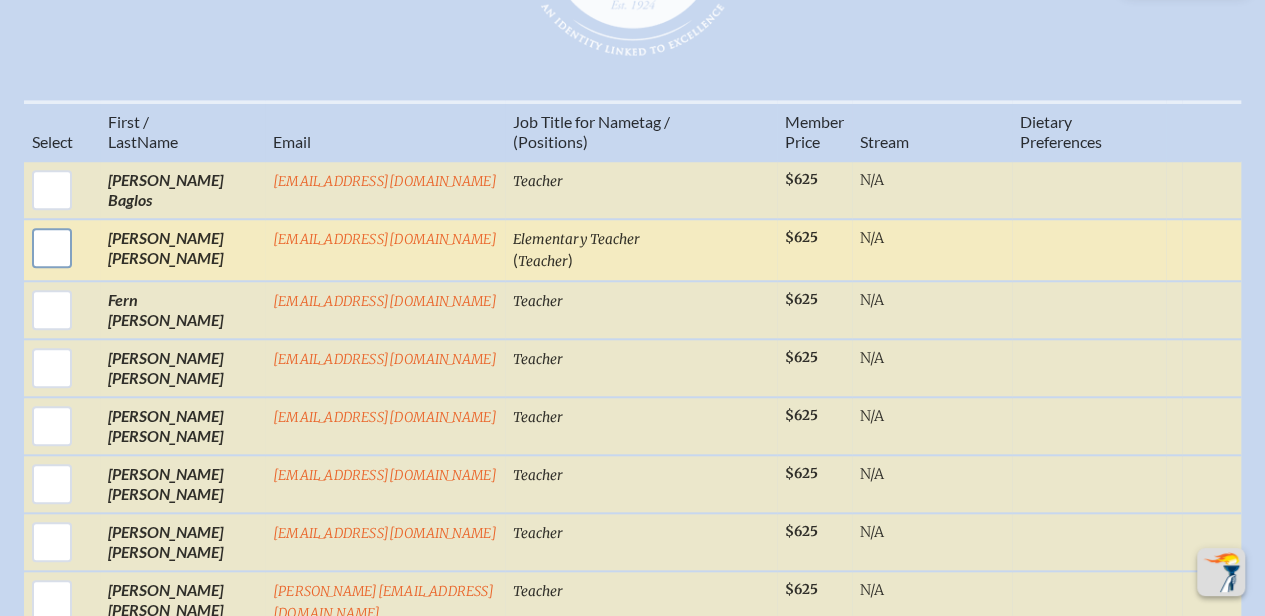 click at bounding box center [52, 248] 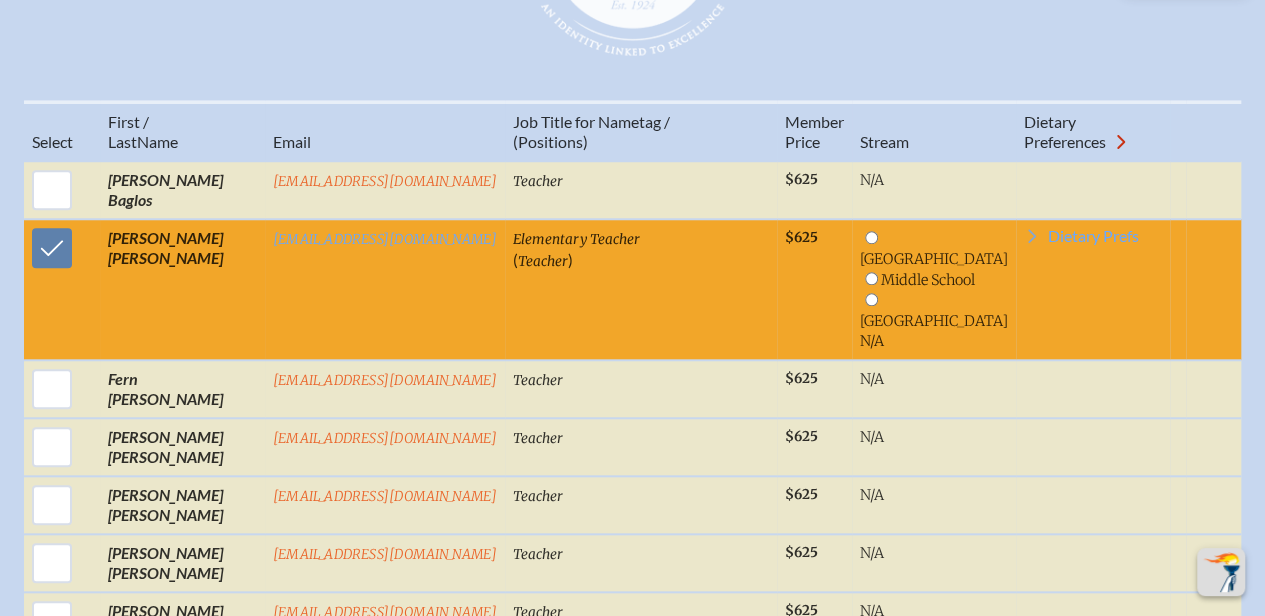 click at bounding box center (871, 237) 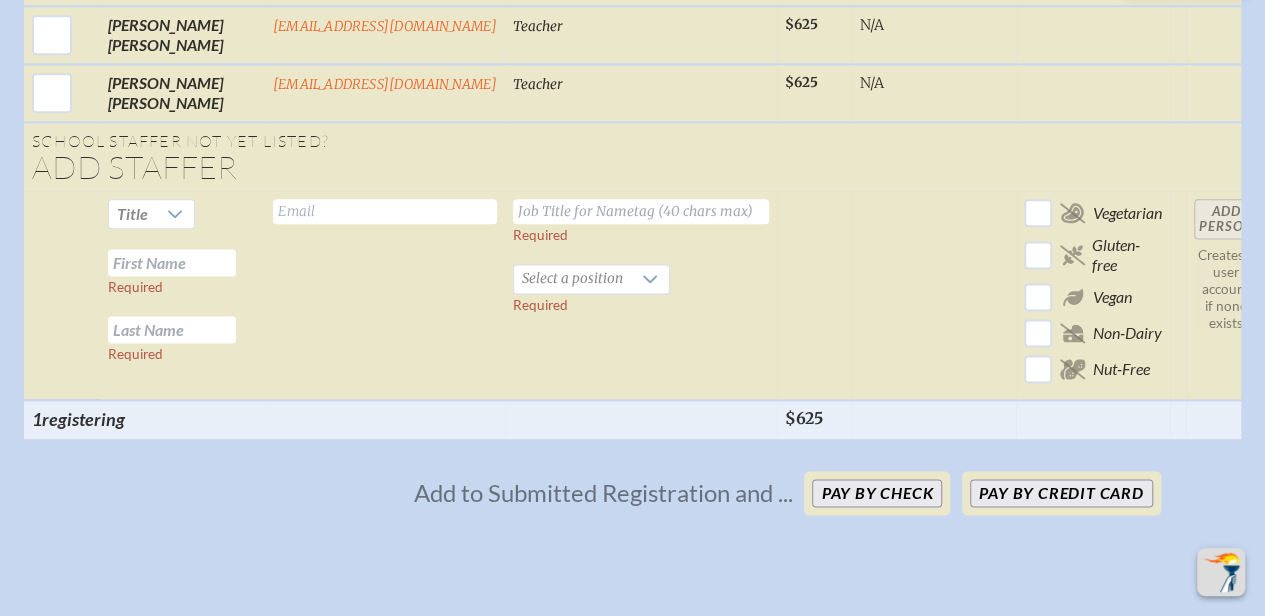 scroll, scrollTop: 5090, scrollLeft: 0, axis: vertical 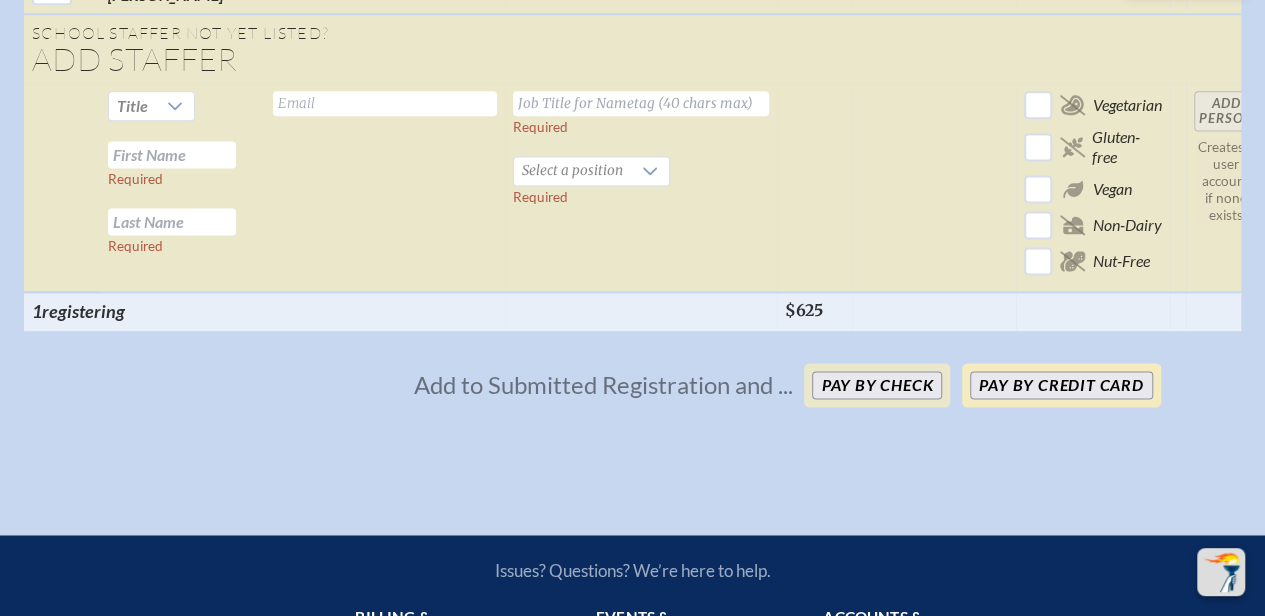 click on "Pay by Credit Card" at bounding box center (1061, 385) 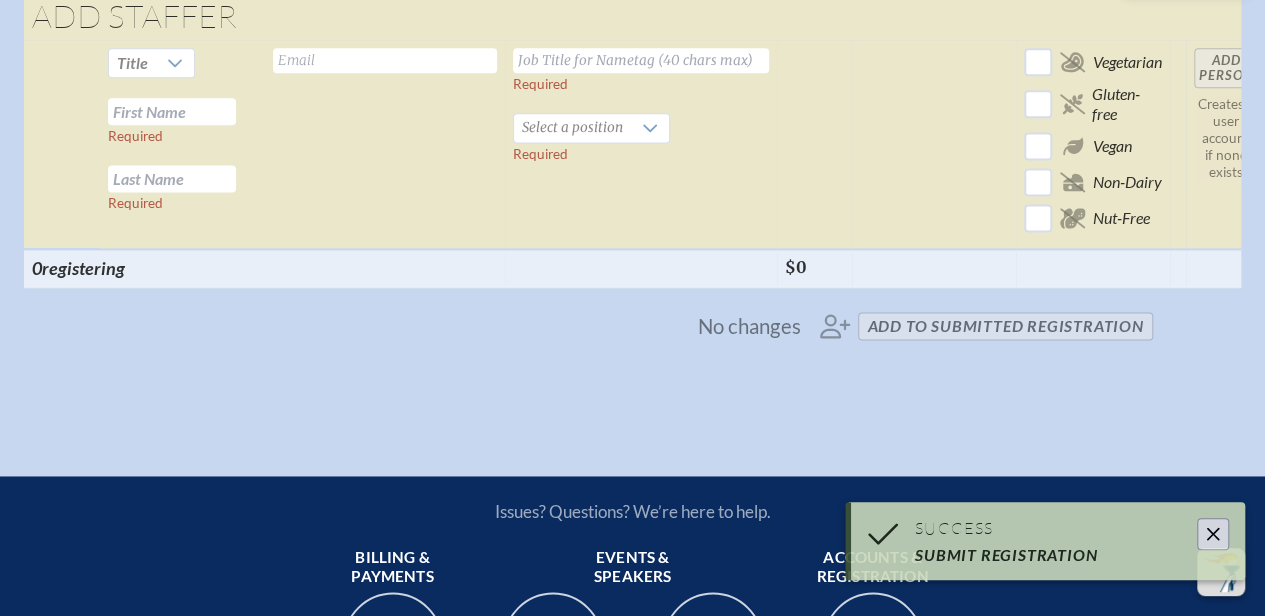 scroll, scrollTop: 5086, scrollLeft: 0, axis: vertical 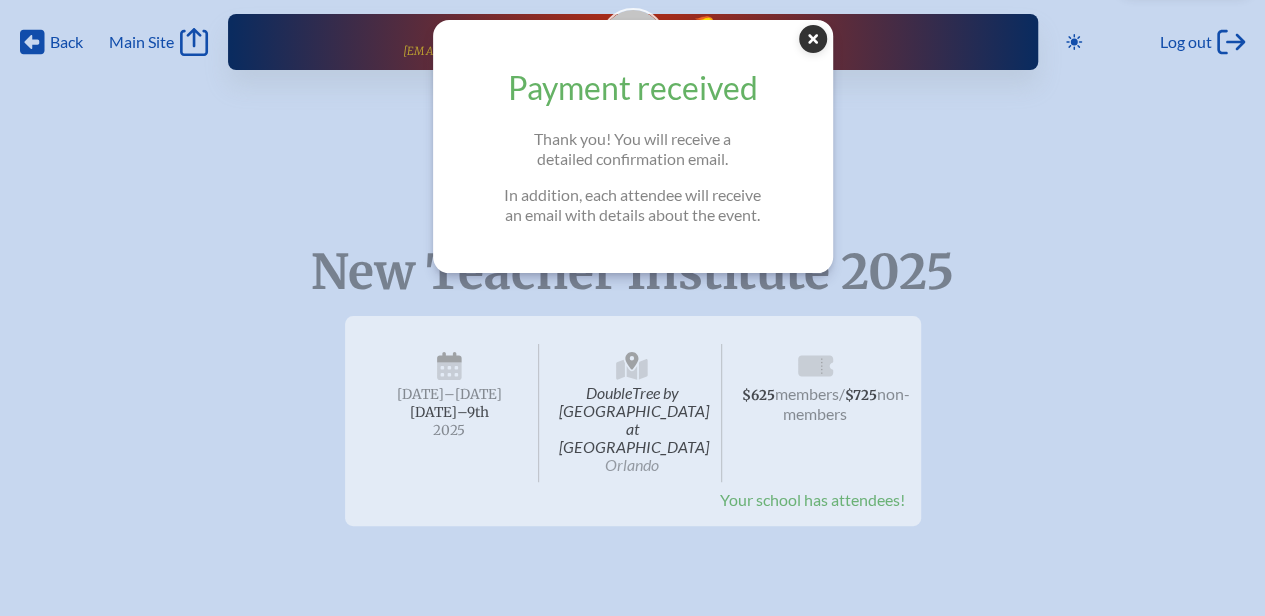 click 